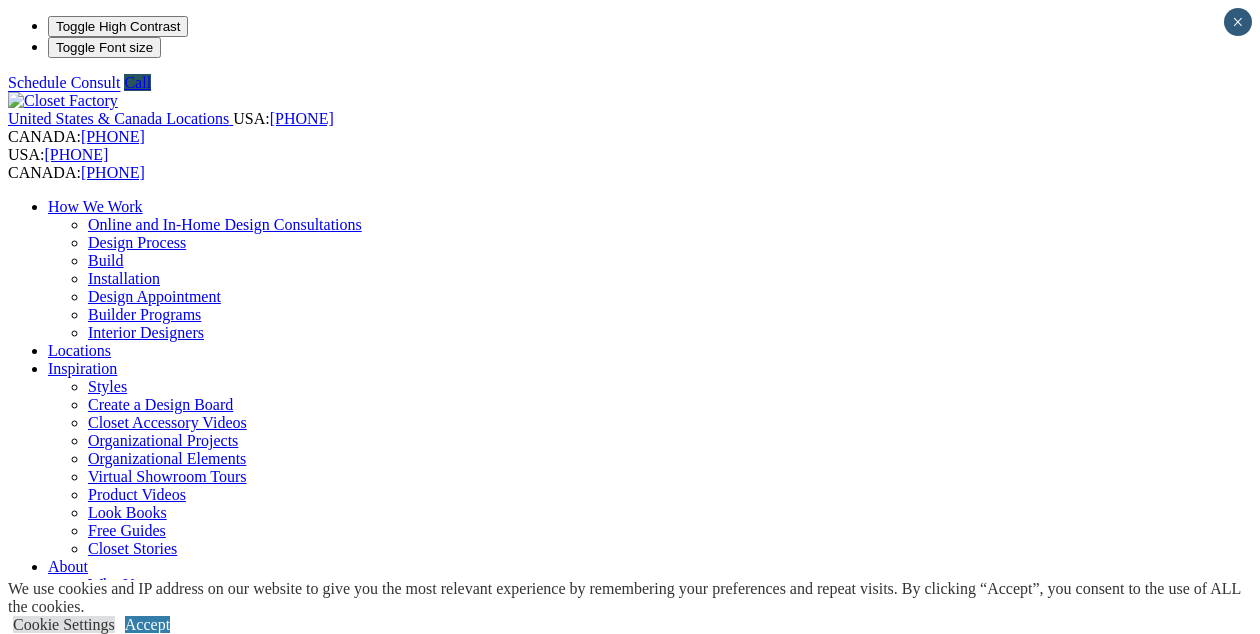 scroll, scrollTop: 538, scrollLeft: 0, axis: vertical 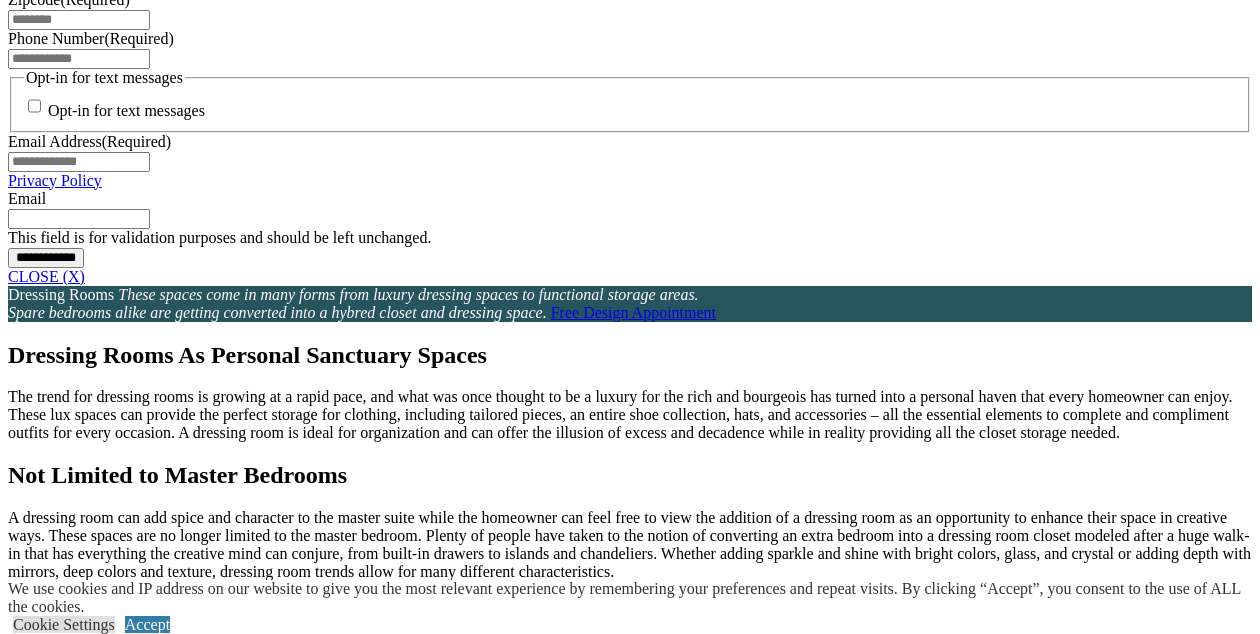 click at bounding box center (119, 727) 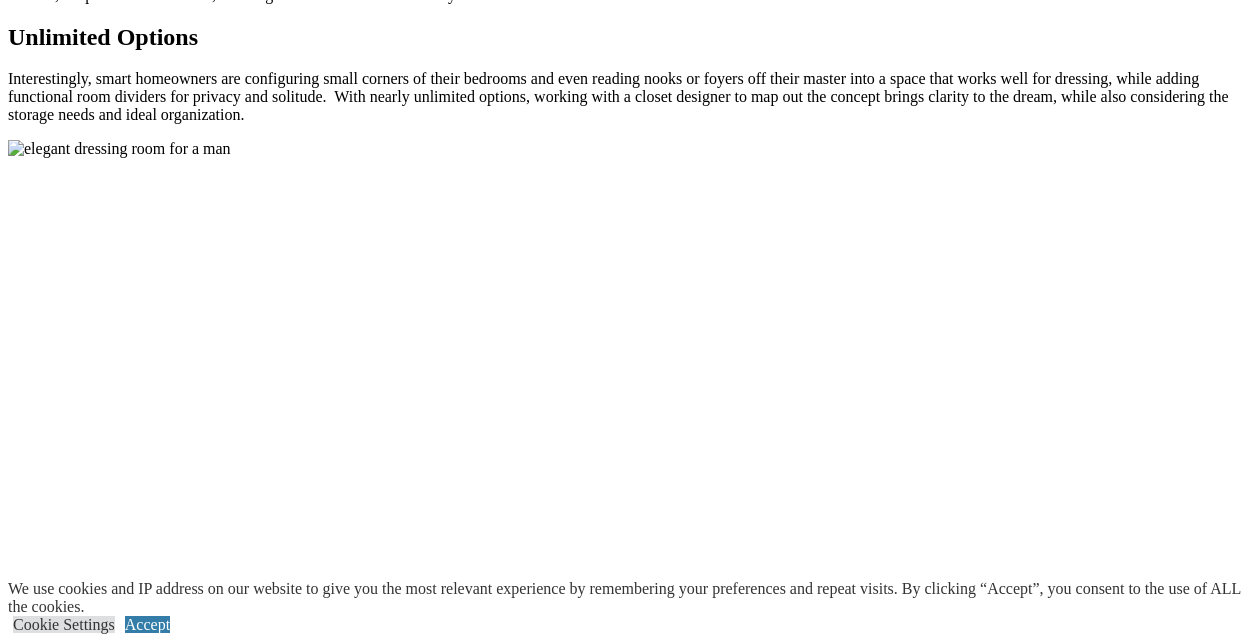 scroll, scrollTop: 1660, scrollLeft: 0, axis: vertical 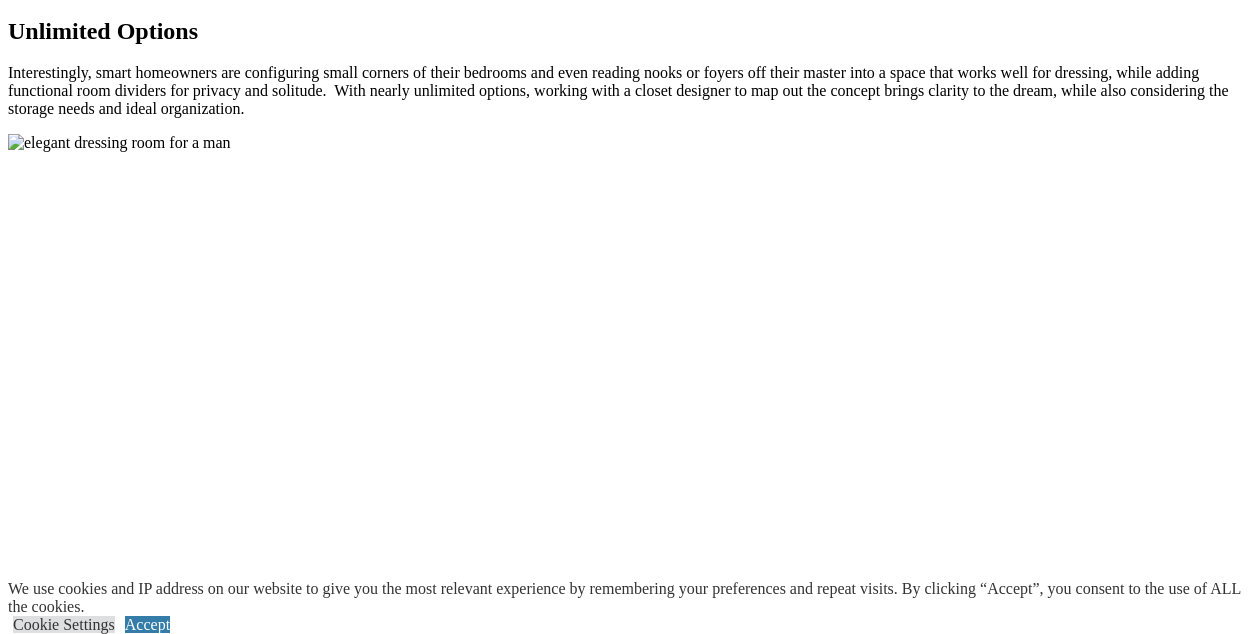 click at bounding box center (119, 143) 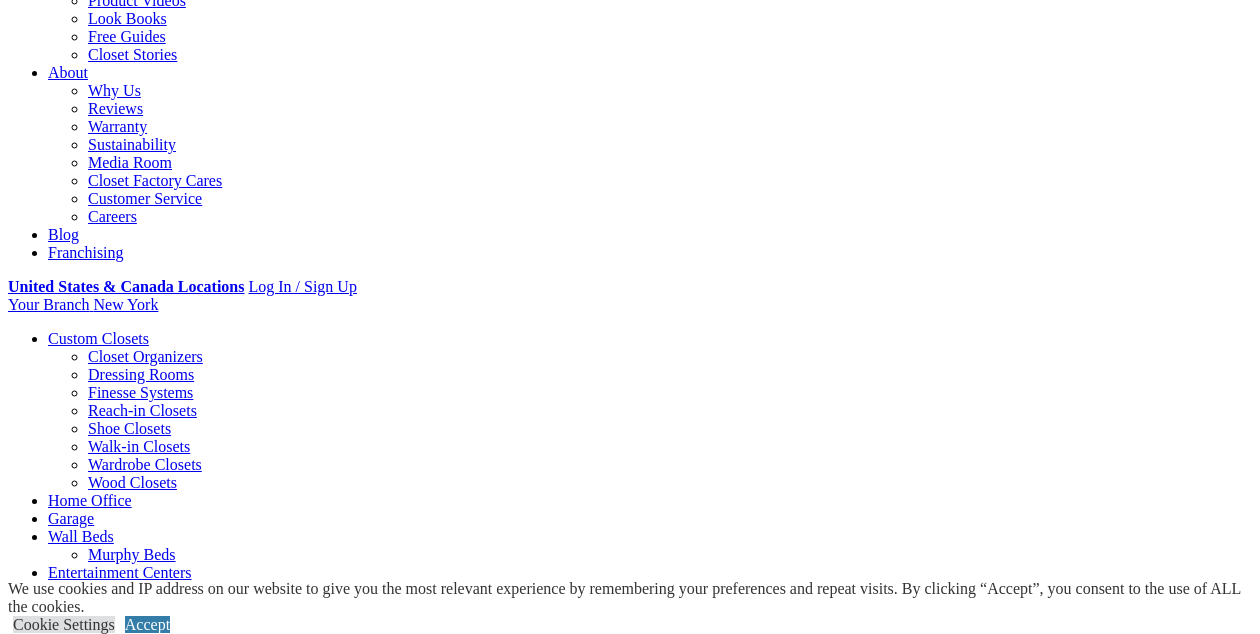 scroll, scrollTop: 473, scrollLeft: 0, axis: vertical 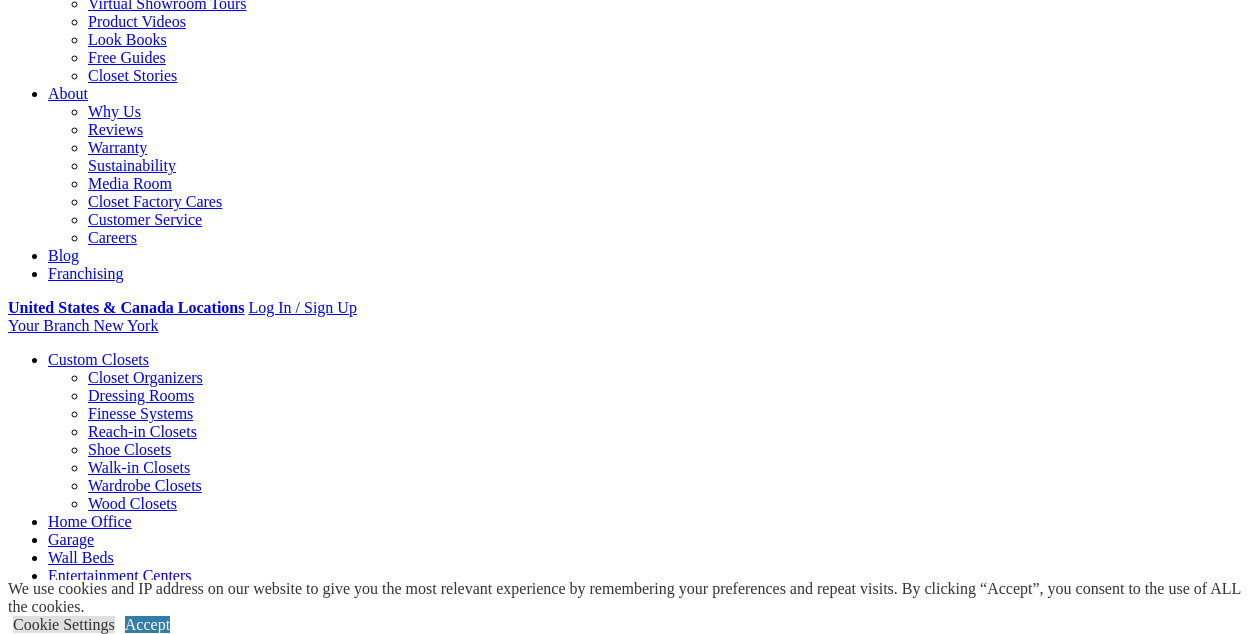 click on "Wall Units" at bounding box center [82, 611] 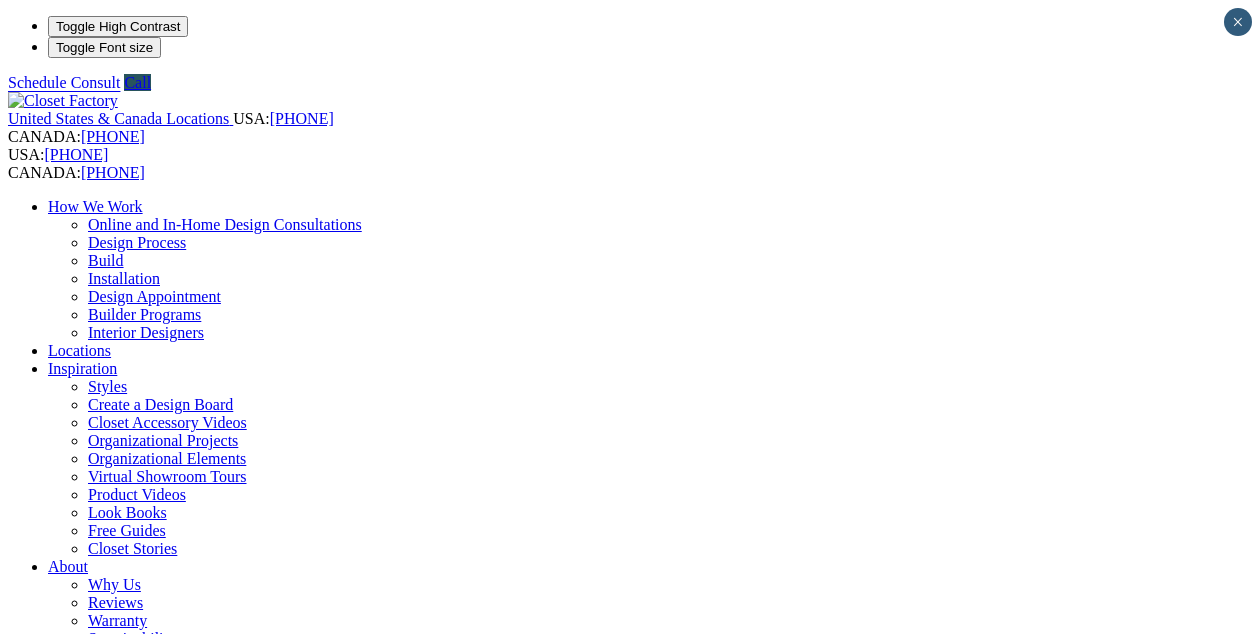 scroll, scrollTop: 0, scrollLeft: 0, axis: both 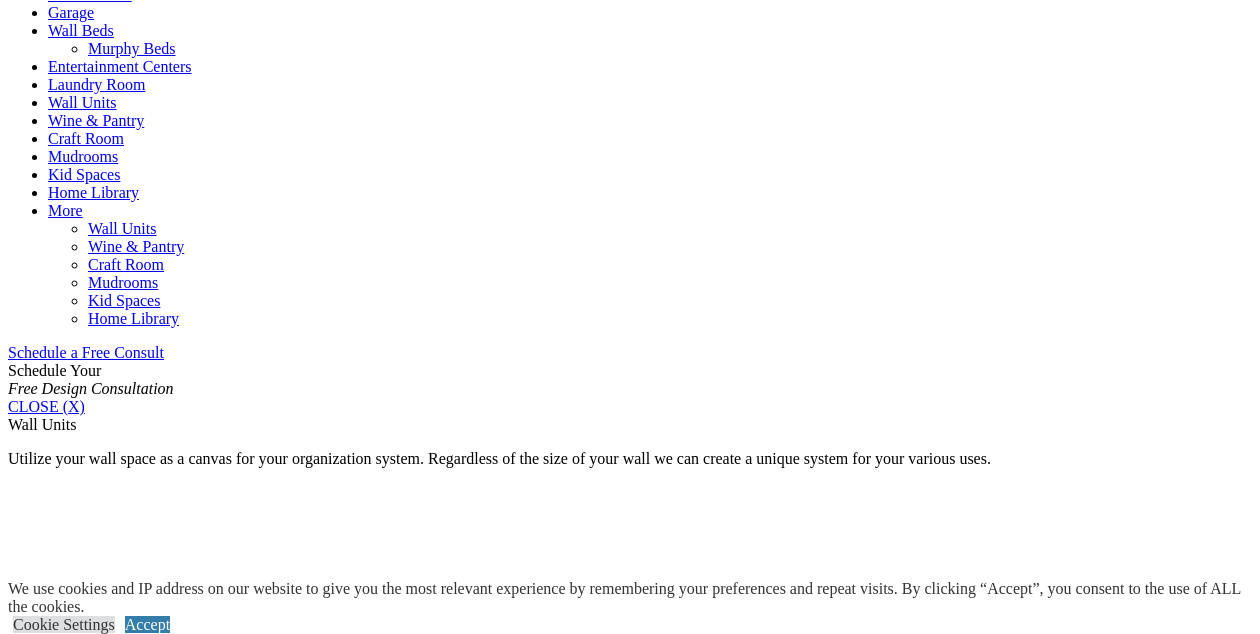 click on "Wood Closets" at bounding box center [132, -24] 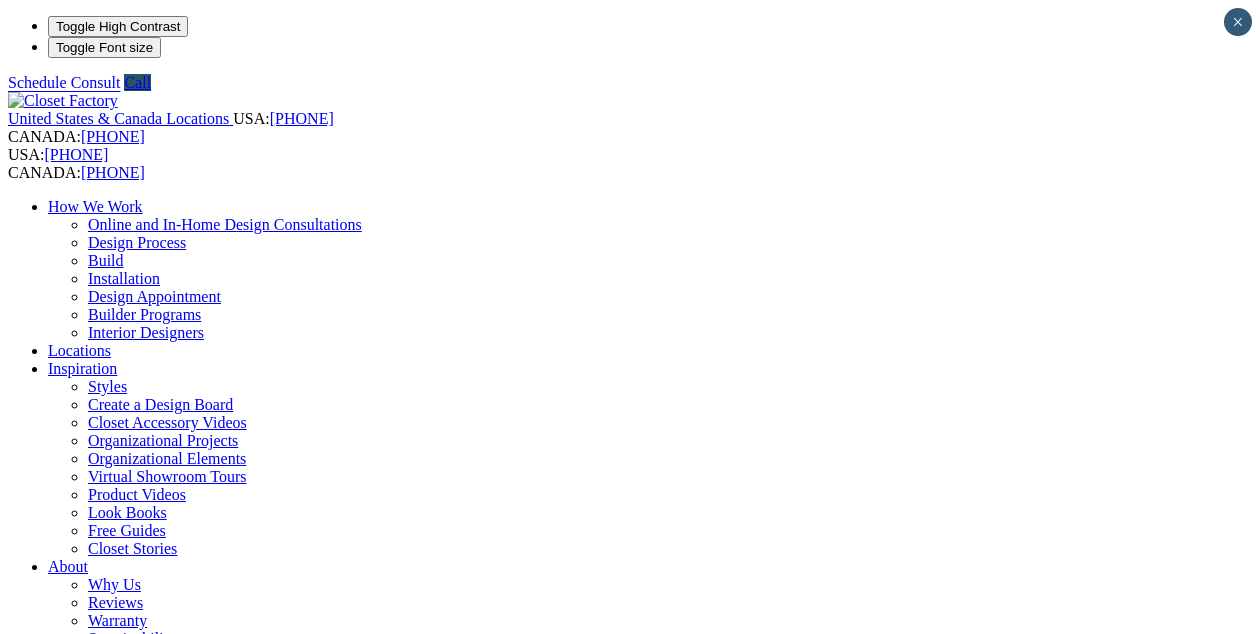 scroll, scrollTop: 0, scrollLeft: 0, axis: both 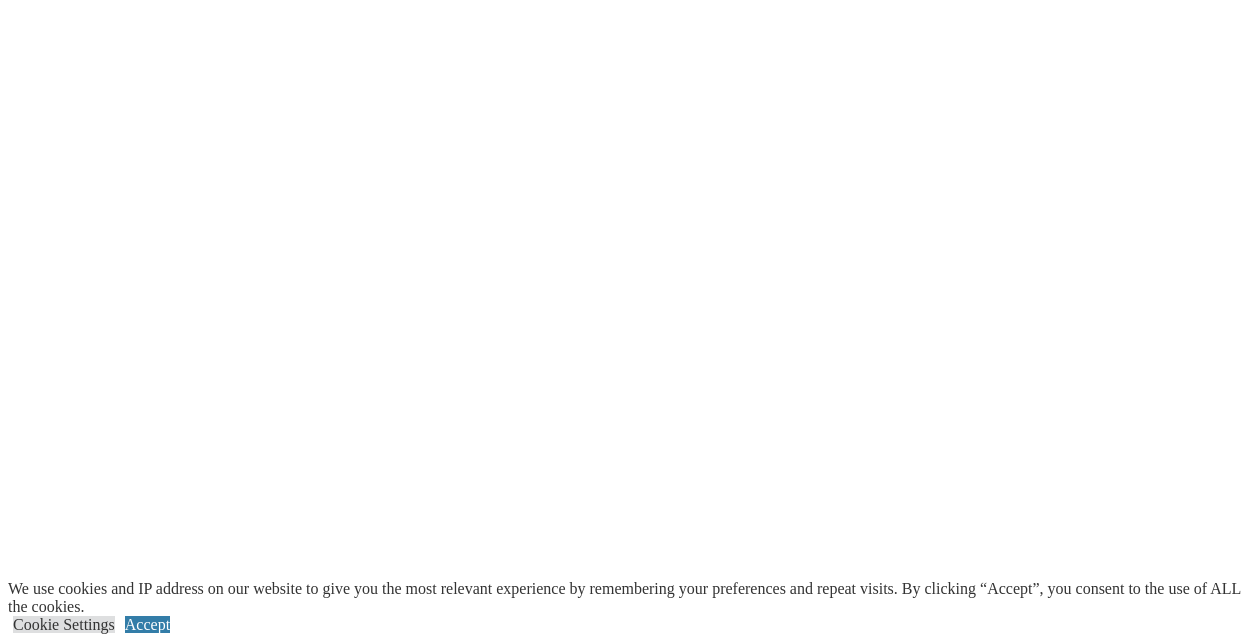 click at bounding box center [68, 3444] 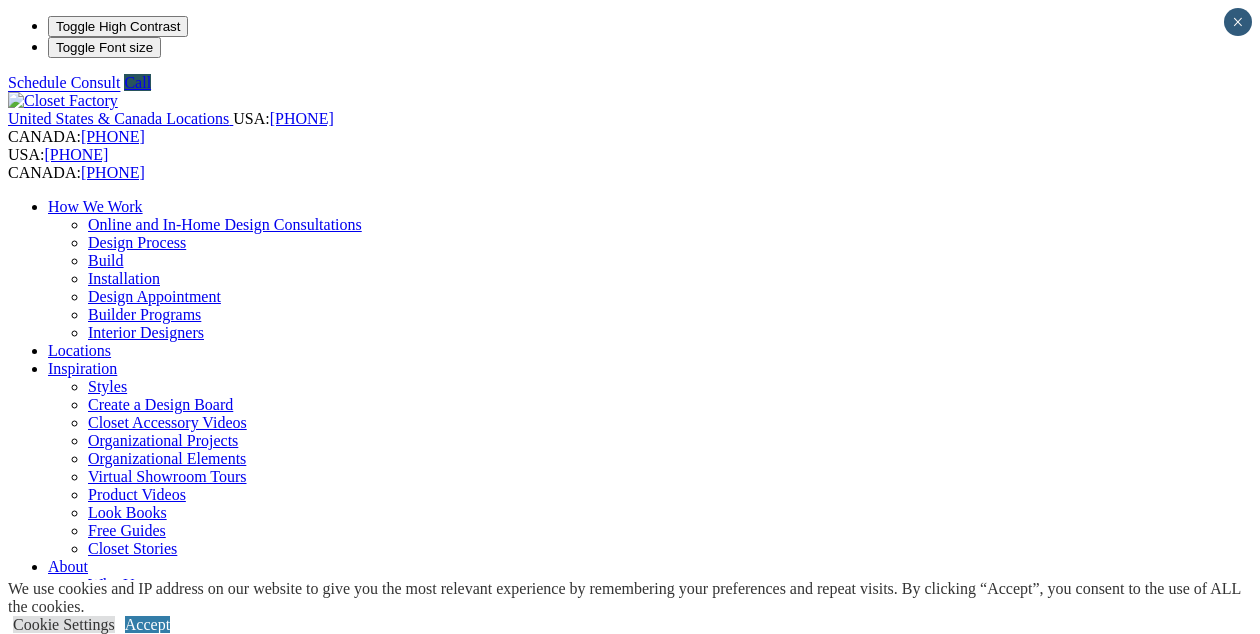 scroll, scrollTop: 0, scrollLeft: 0, axis: both 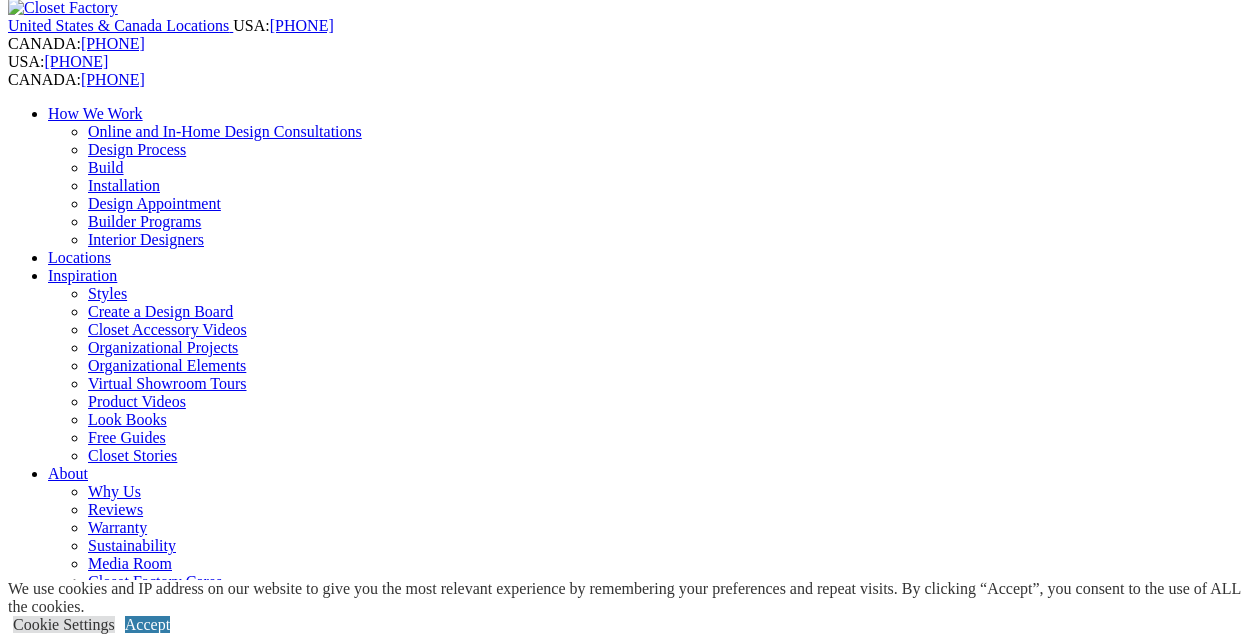 click on "**********" at bounding box center (630, 8569) 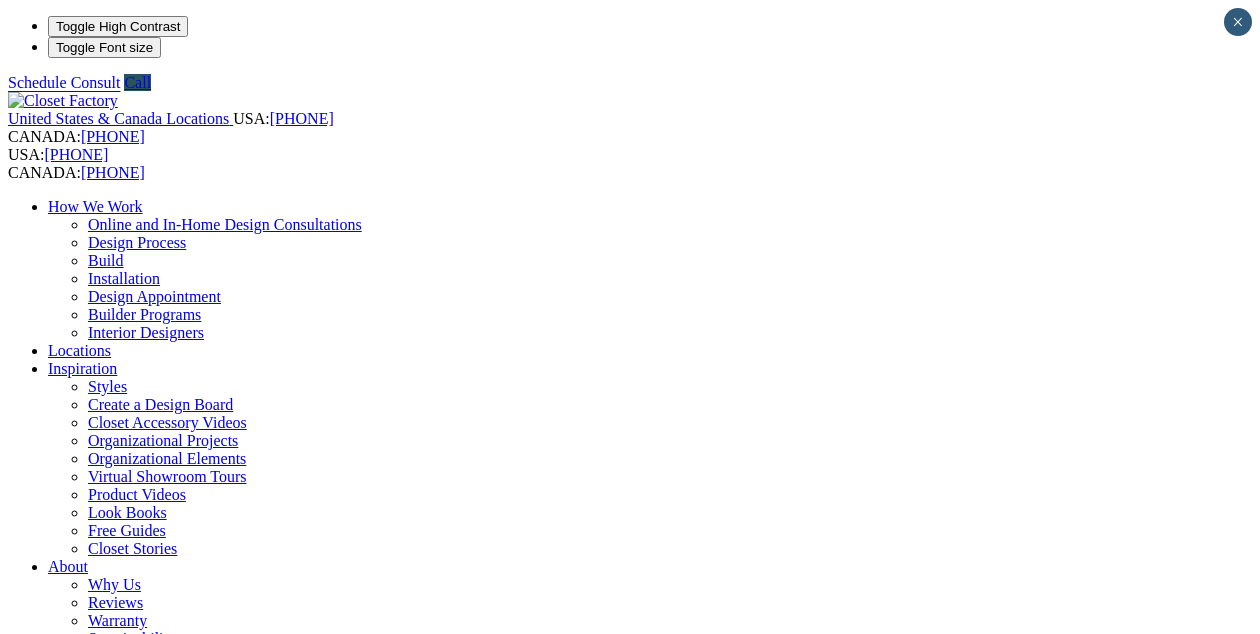 scroll, scrollTop: 0, scrollLeft: 0, axis: both 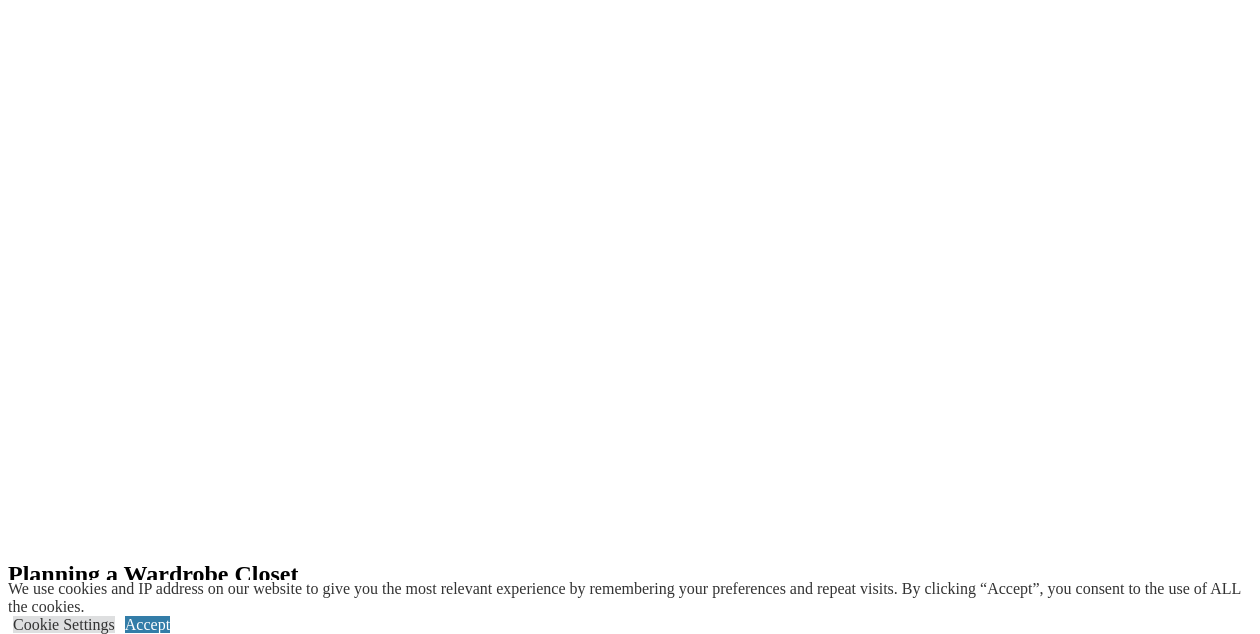 click on "next" at bounding box center (630, 1704) 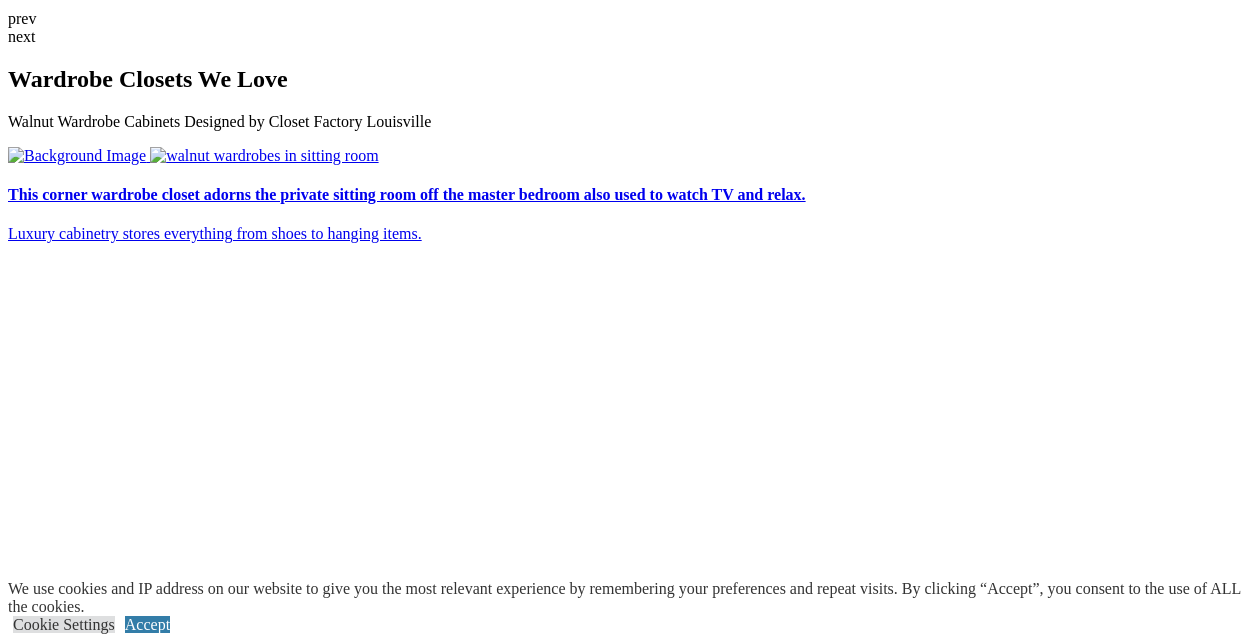 scroll, scrollTop: 3742, scrollLeft: 0, axis: vertical 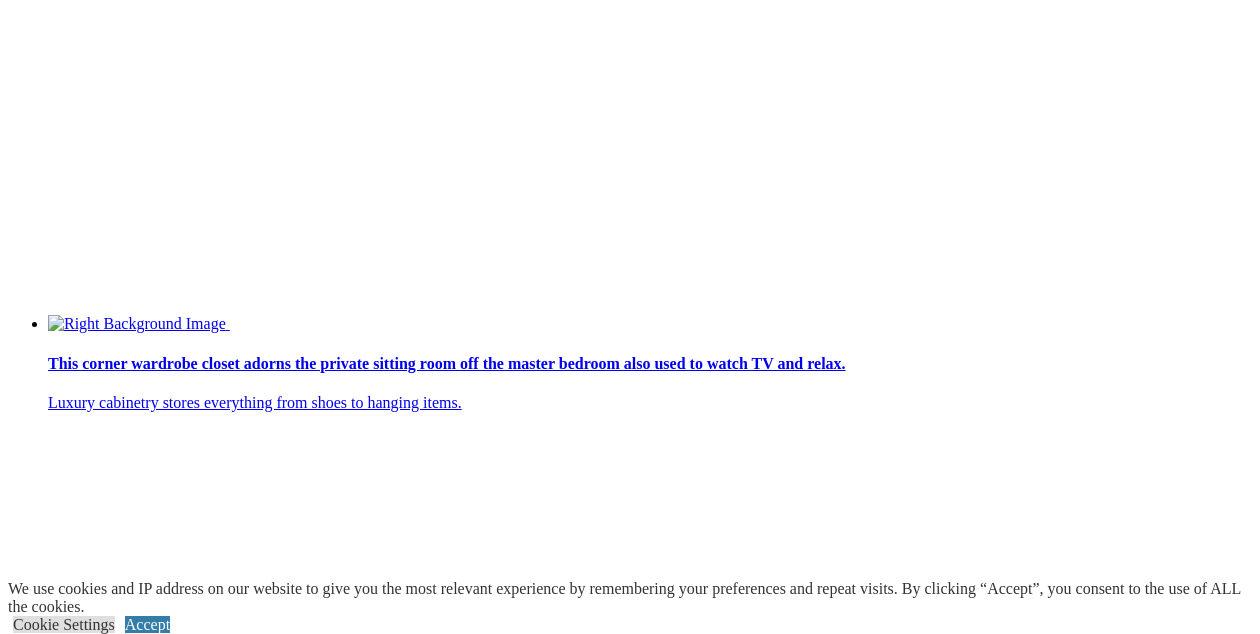 click at bounding box center [191, 2732] 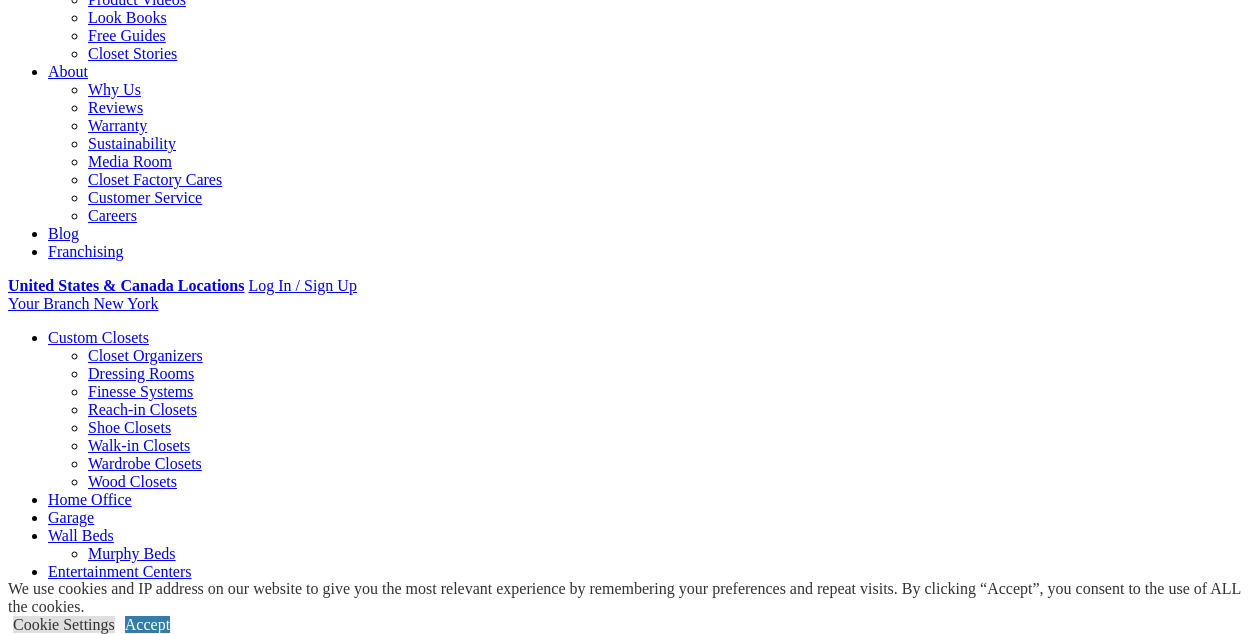 scroll, scrollTop: 547, scrollLeft: 0, axis: vertical 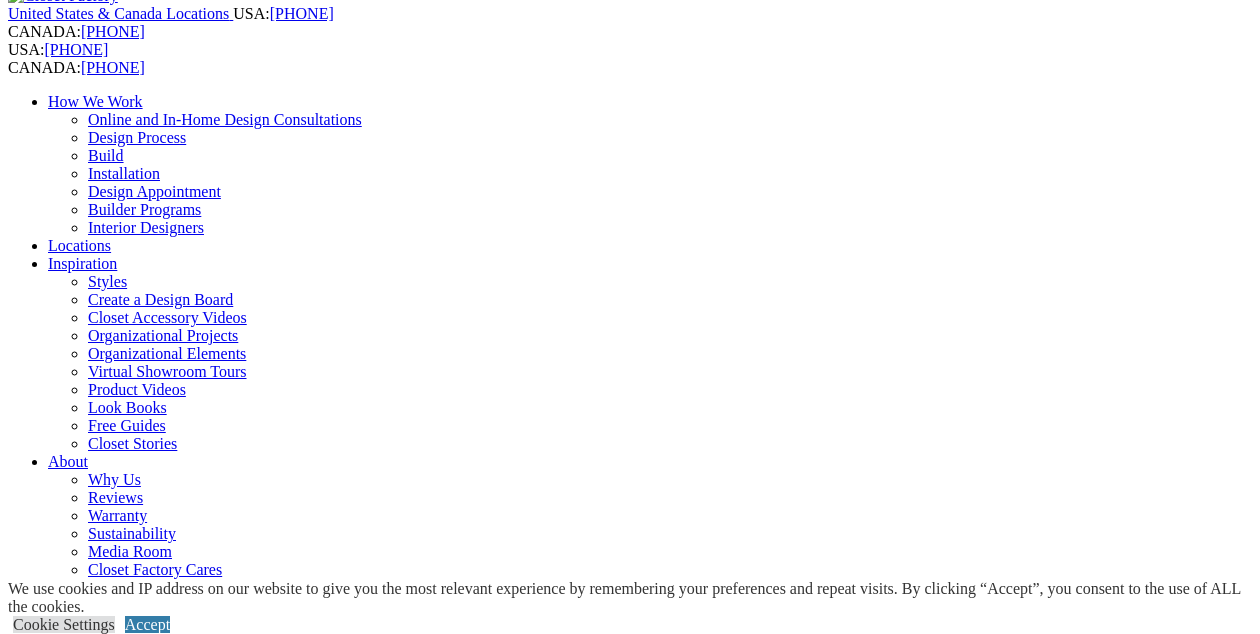 click at bounding box center [808, 1625] 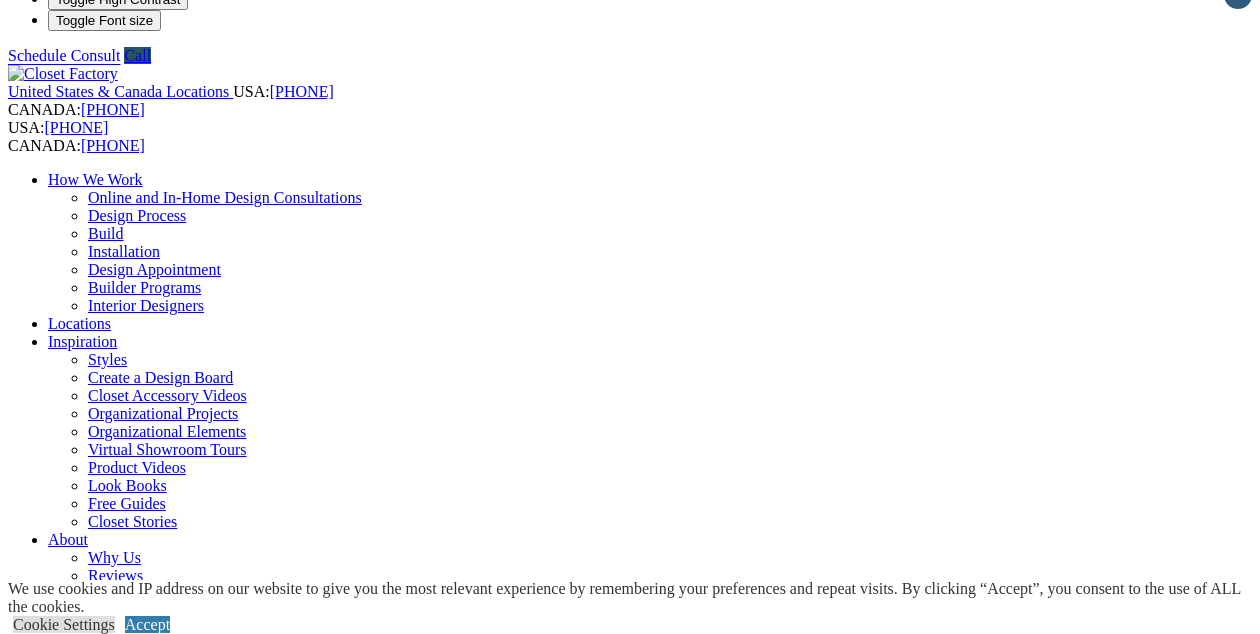 scroll, scrollTop: 0, scrollLeft: 0, axis: both 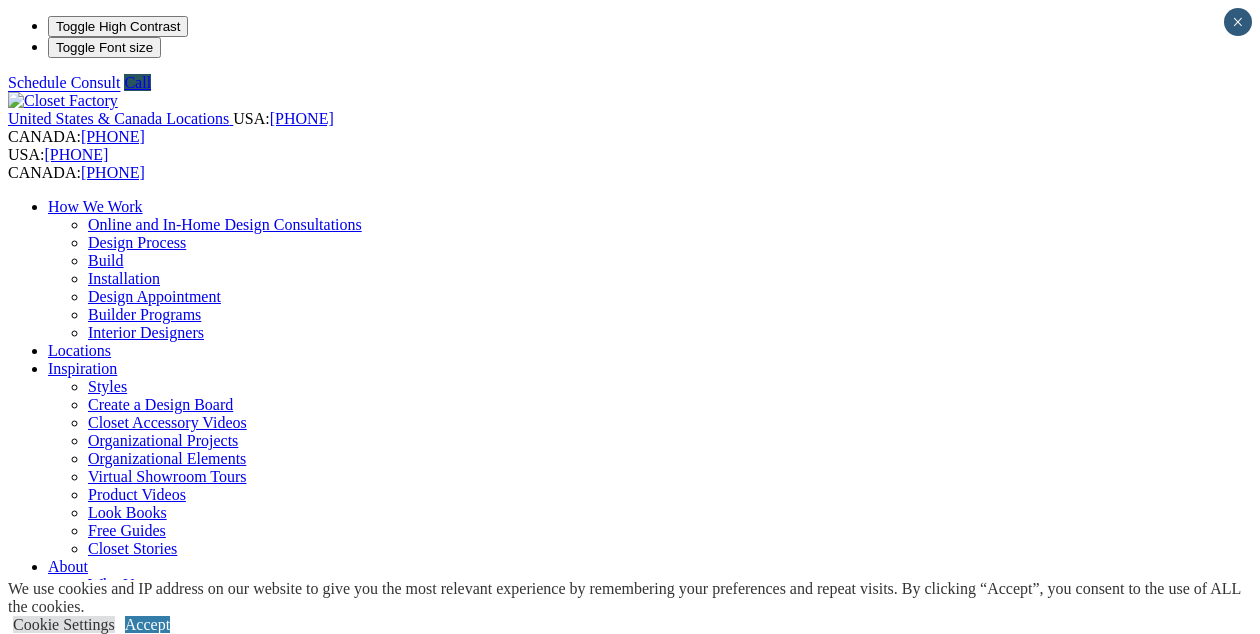 click on "Closet Organizers" at bounding box center [145, 850] 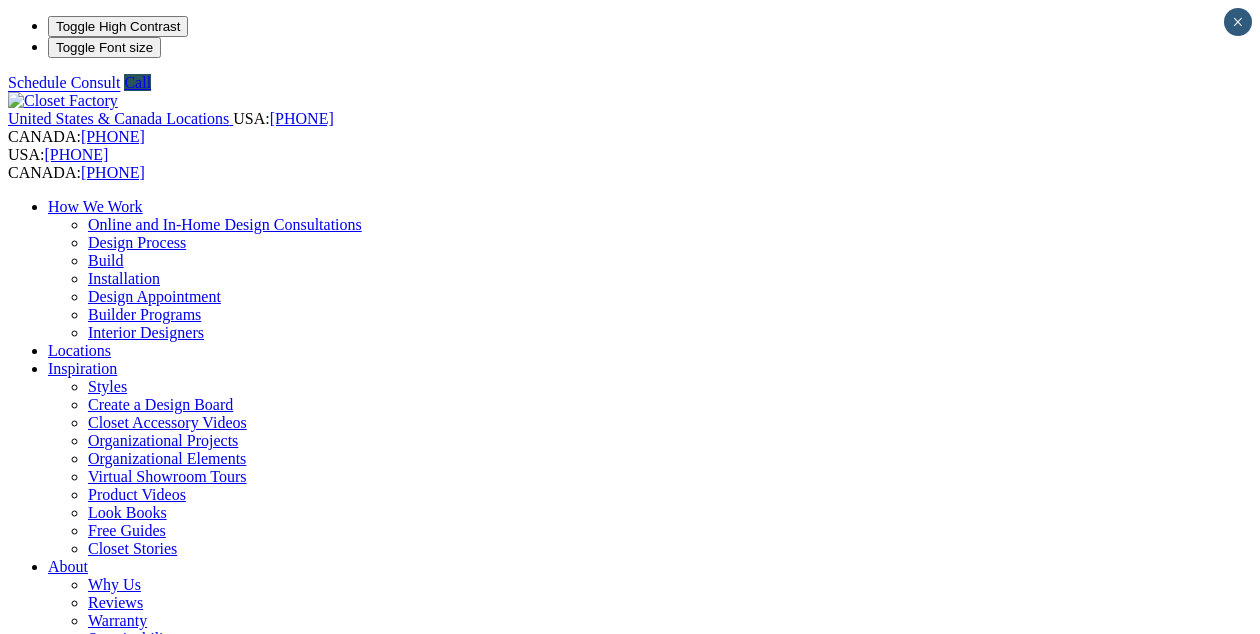 scroll, scrollTop: 0, scrollLeft: 0, axis: both 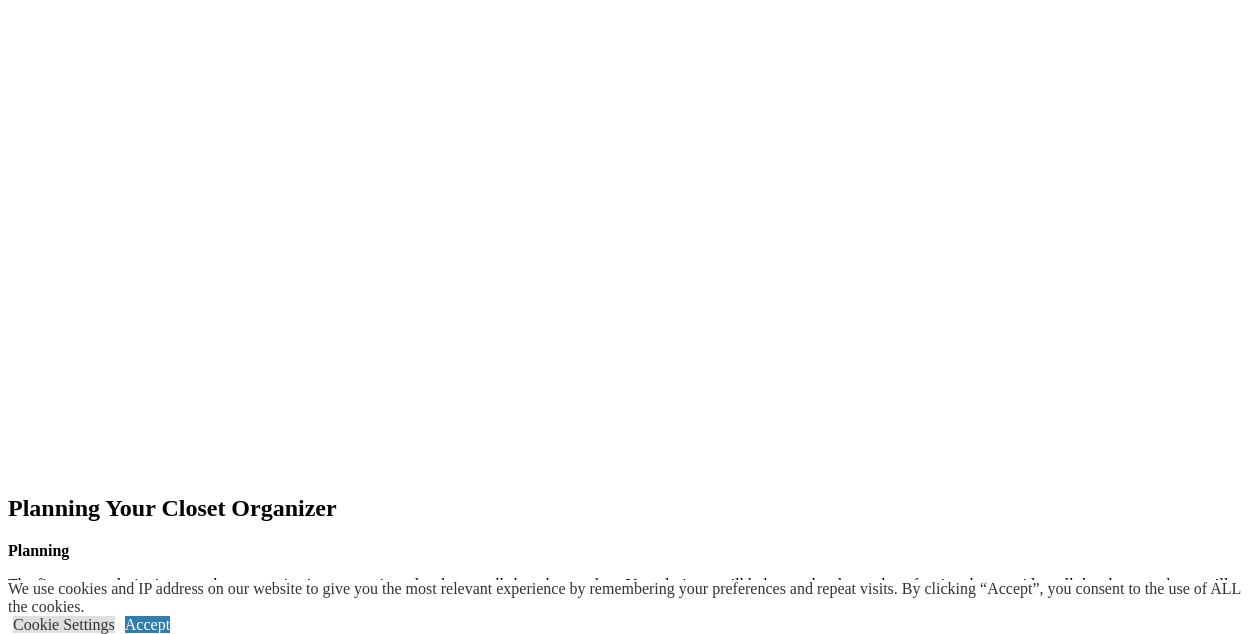 click at bounding box center [-704, 2156] 